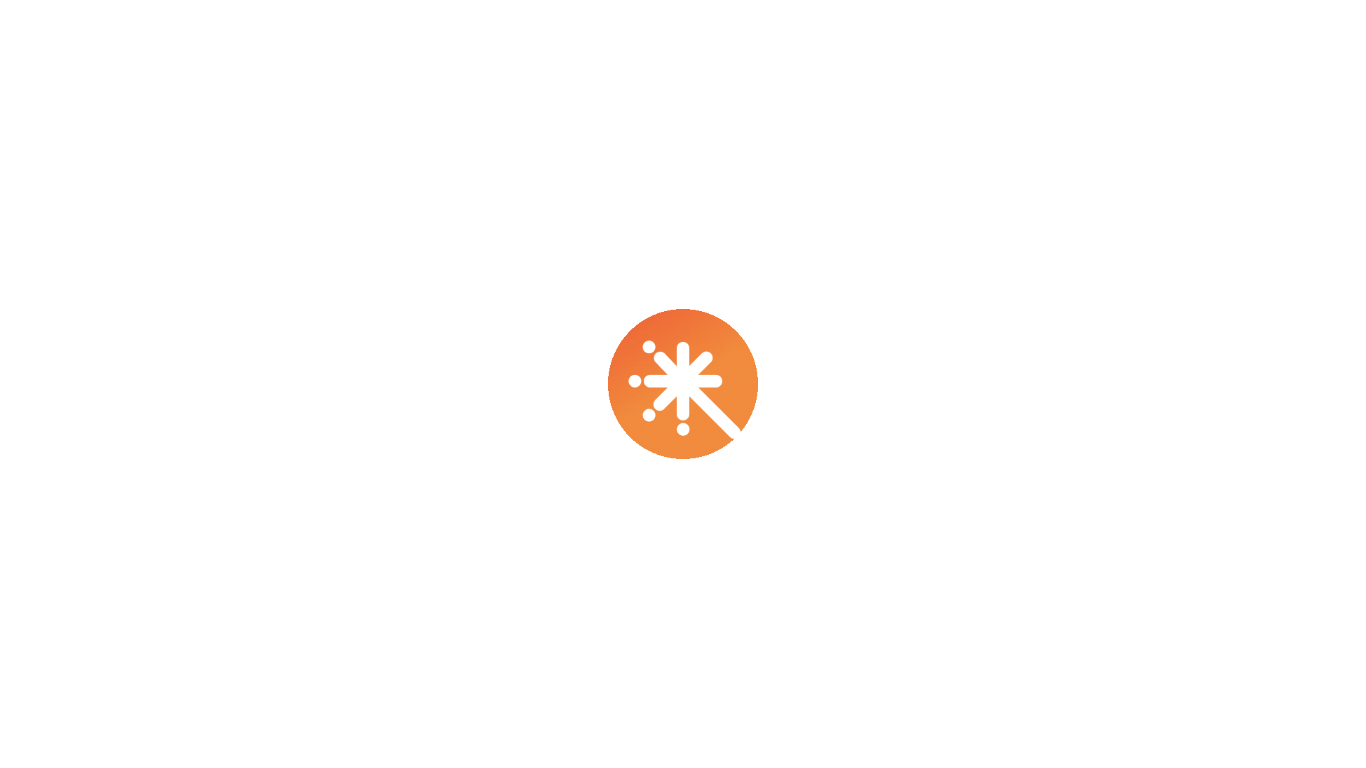 scroll, scrollTop: 0, scrollLeft: 0, axis: both 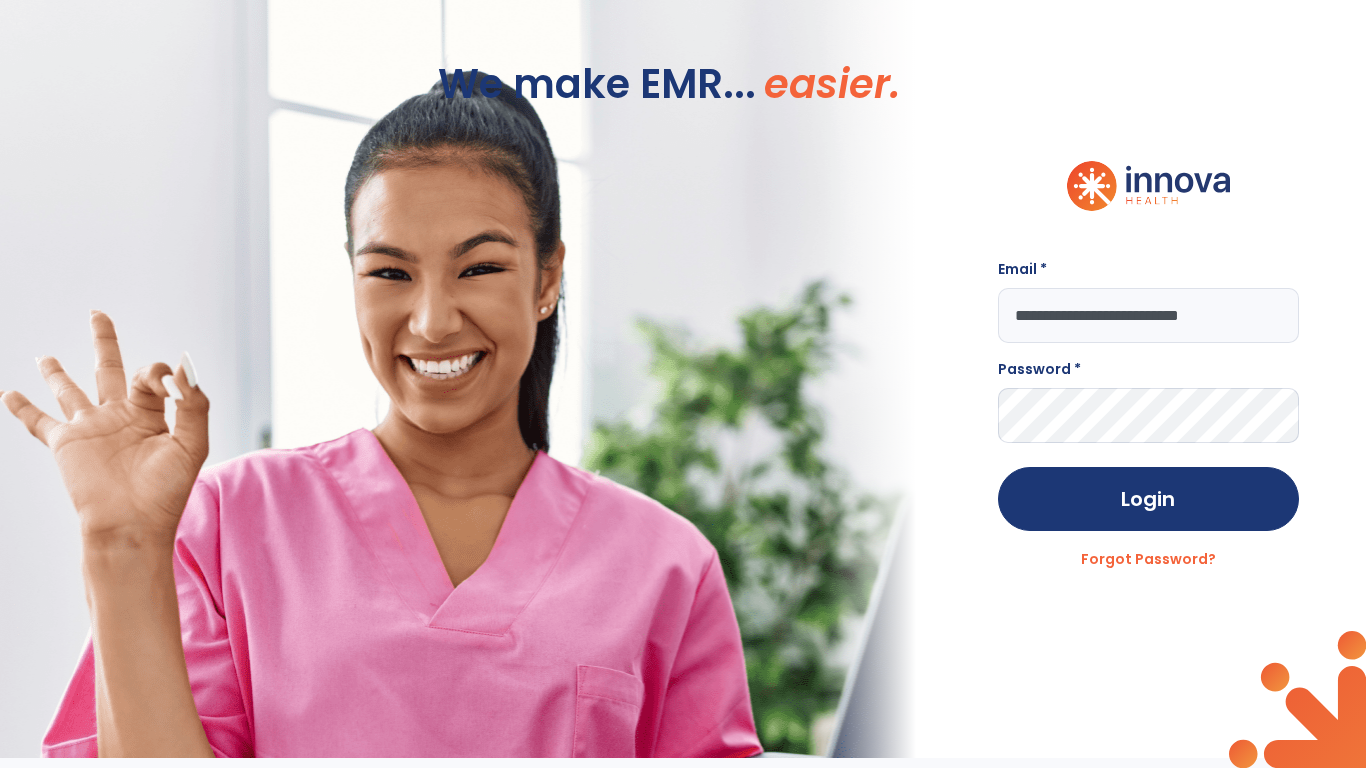type on "**********" 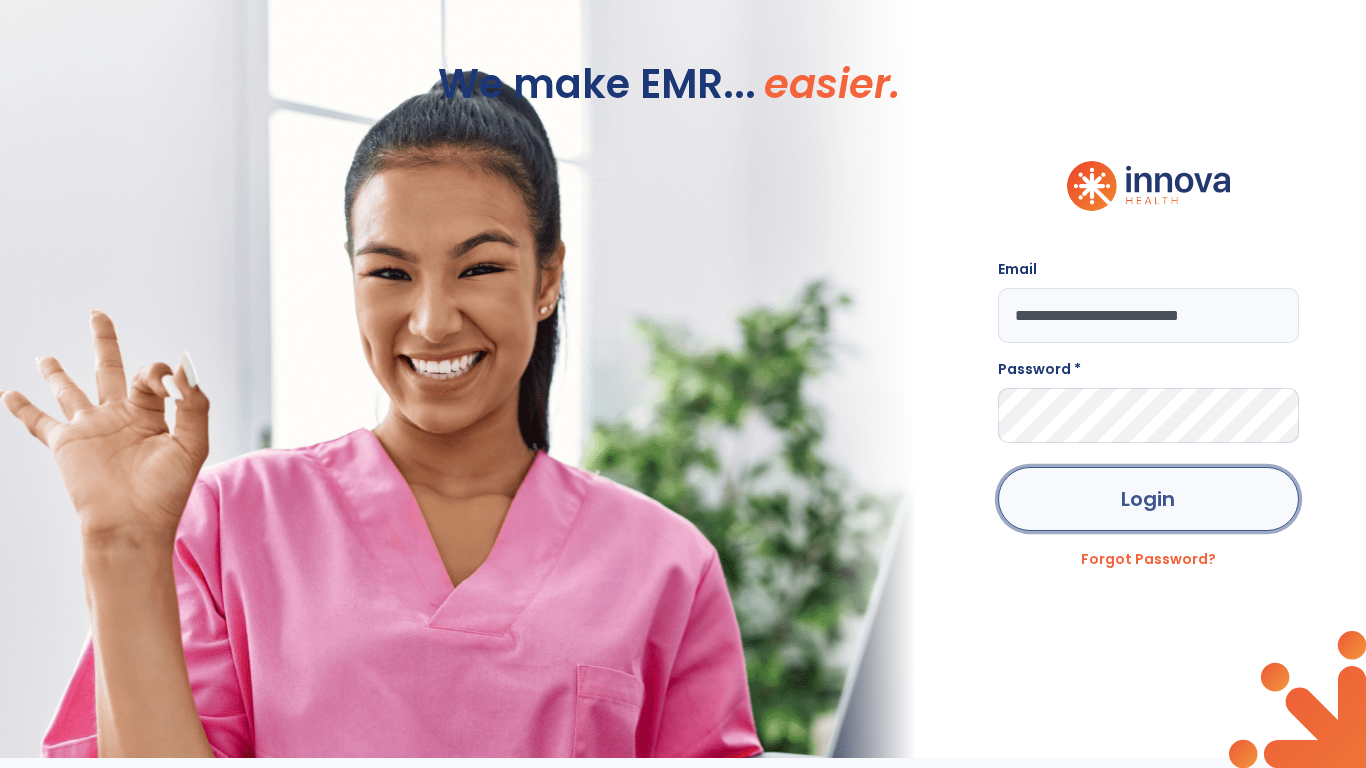 click on "Login" 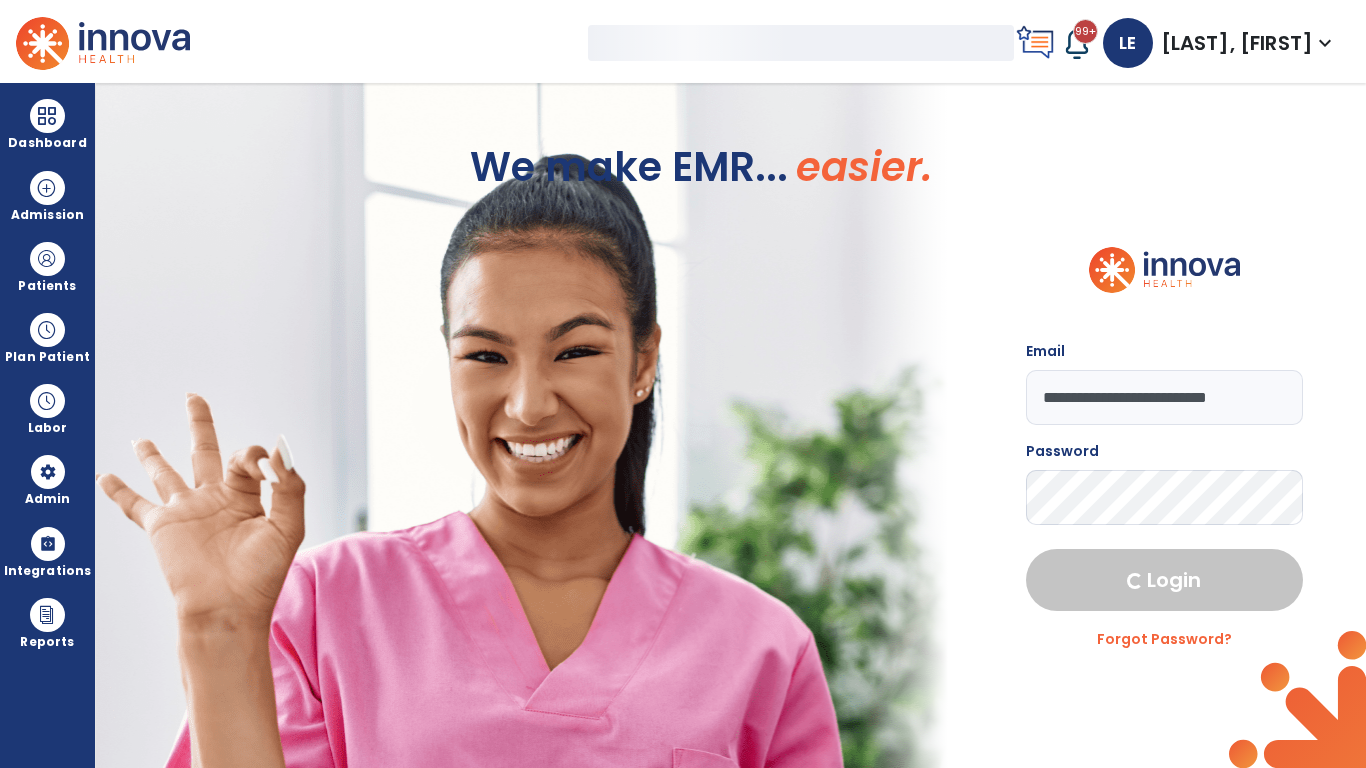 select on "***" 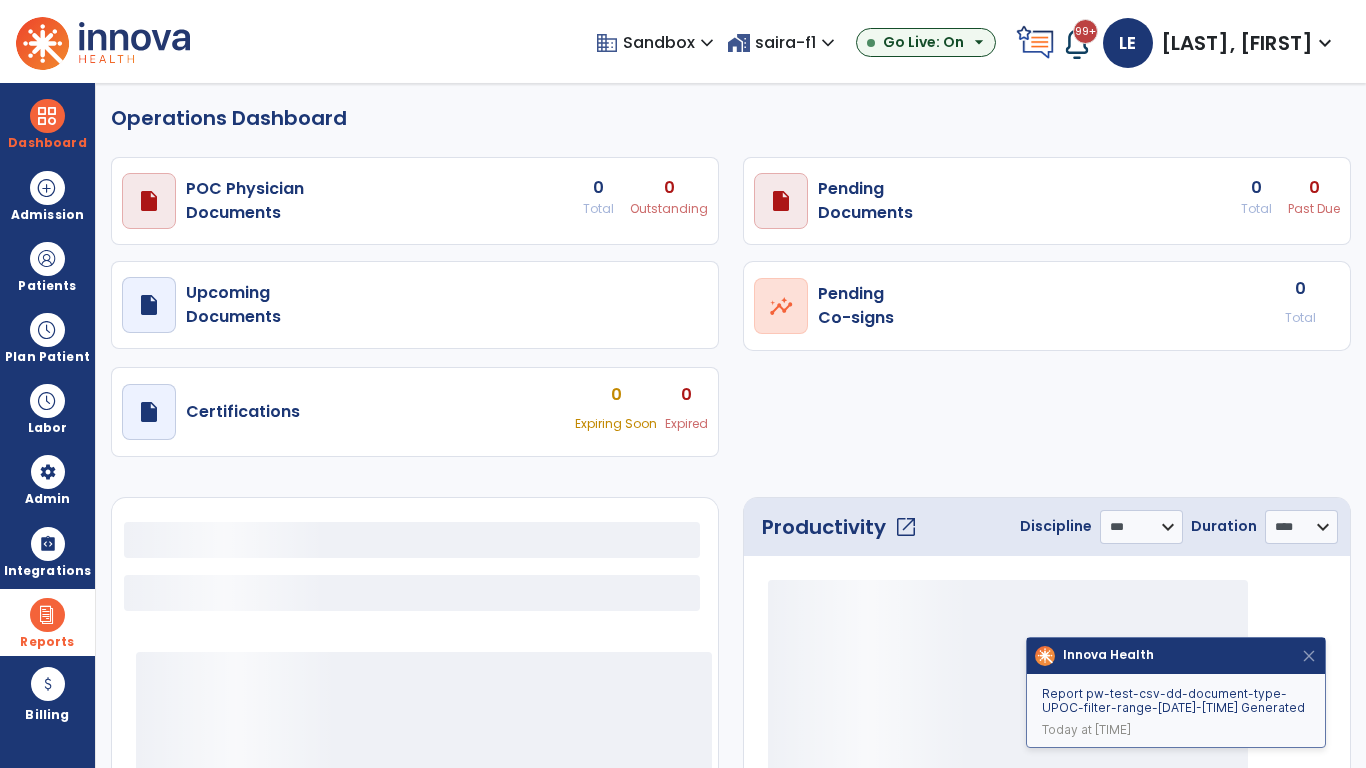 click at bounding box center (47, 615) 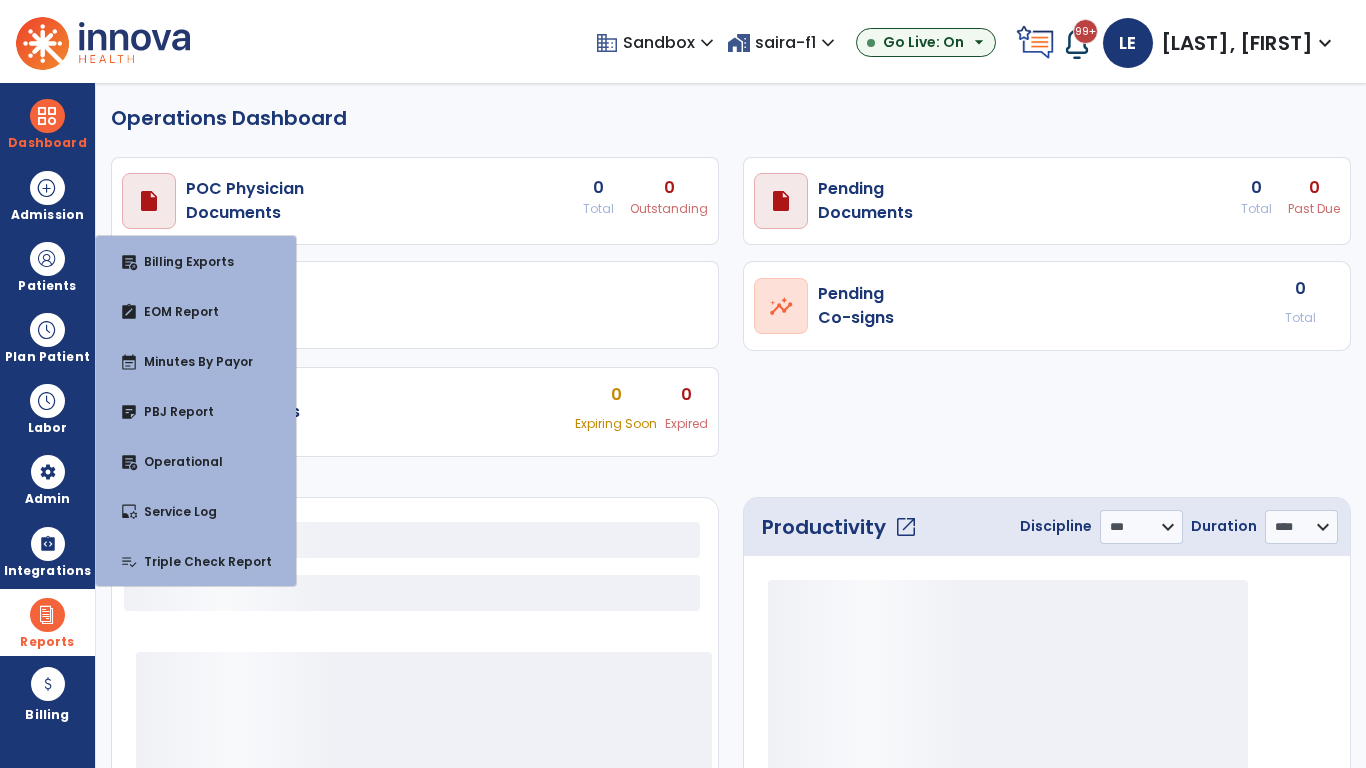 select on "***" 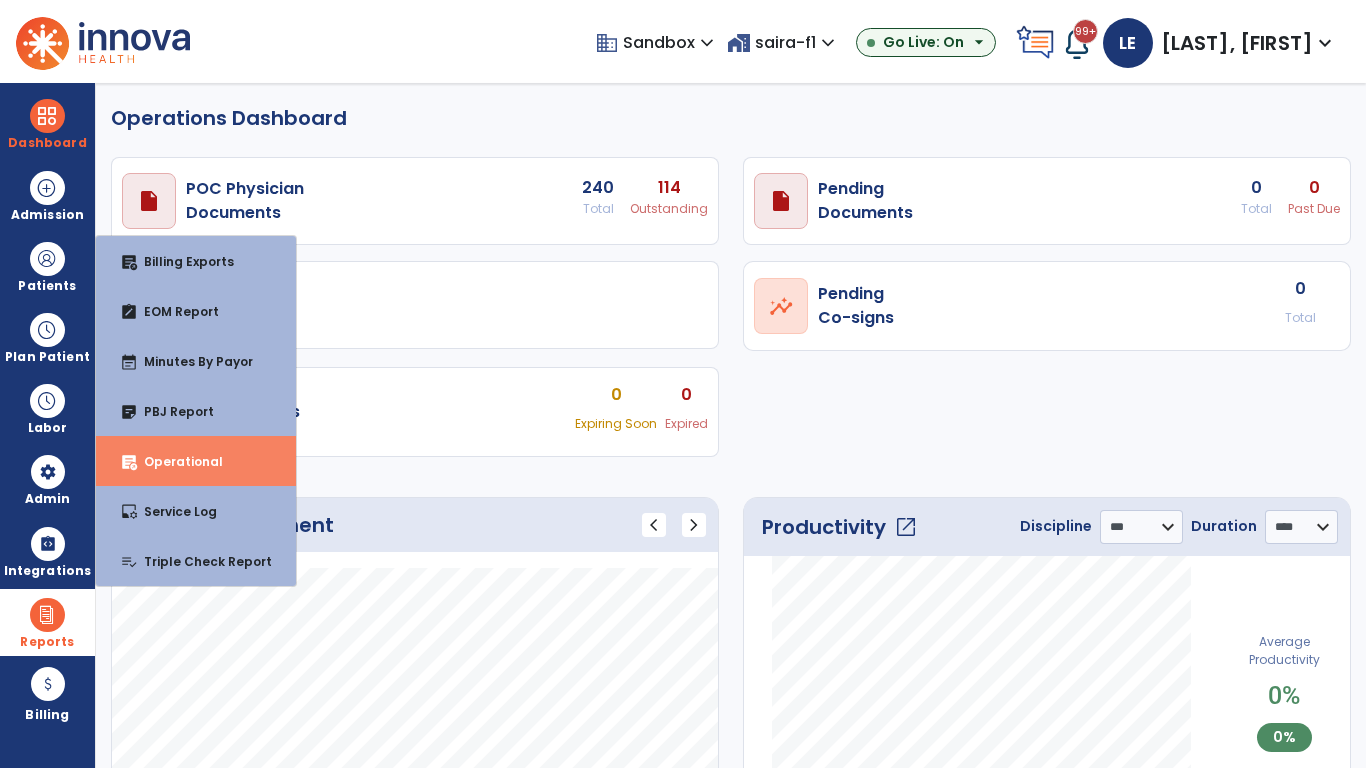 click on "Operational" at bounding box center [175, 461] 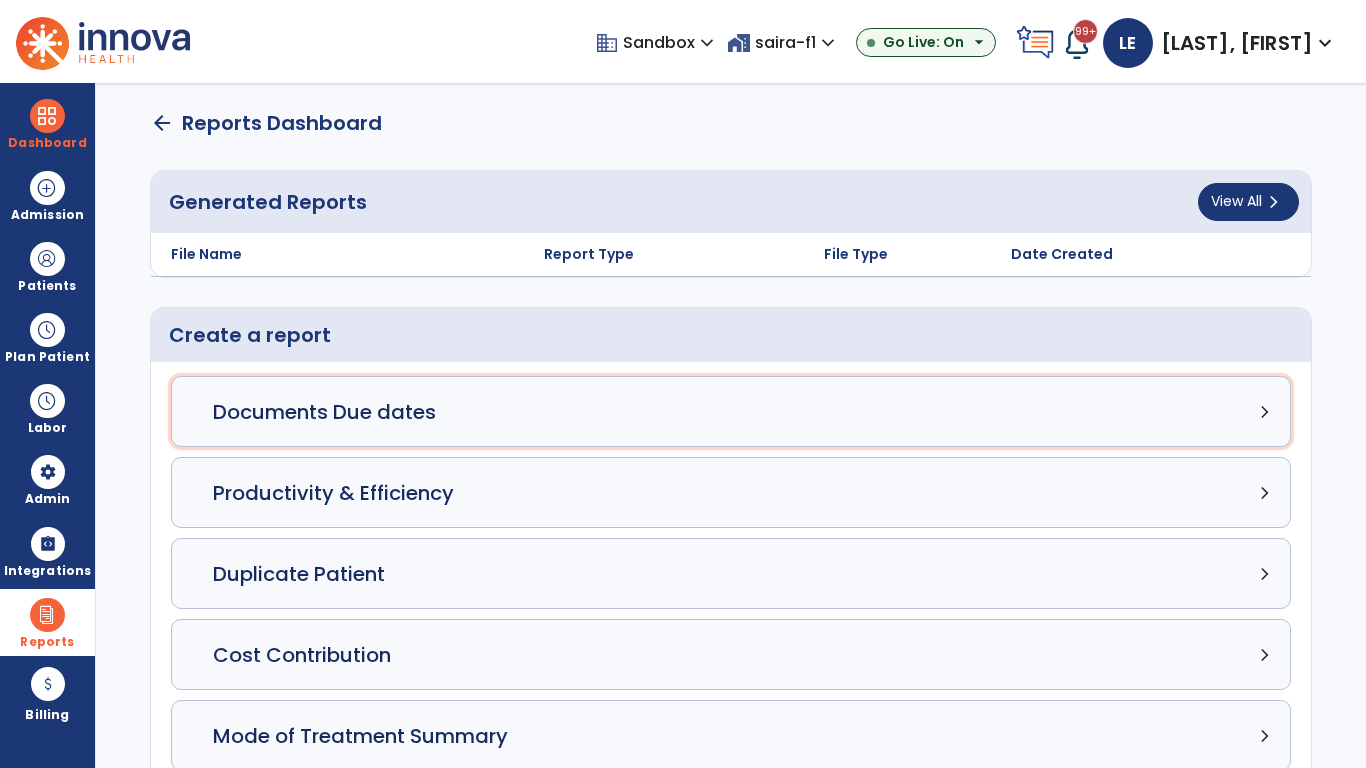 click on "Documents Due dates chevron_right" 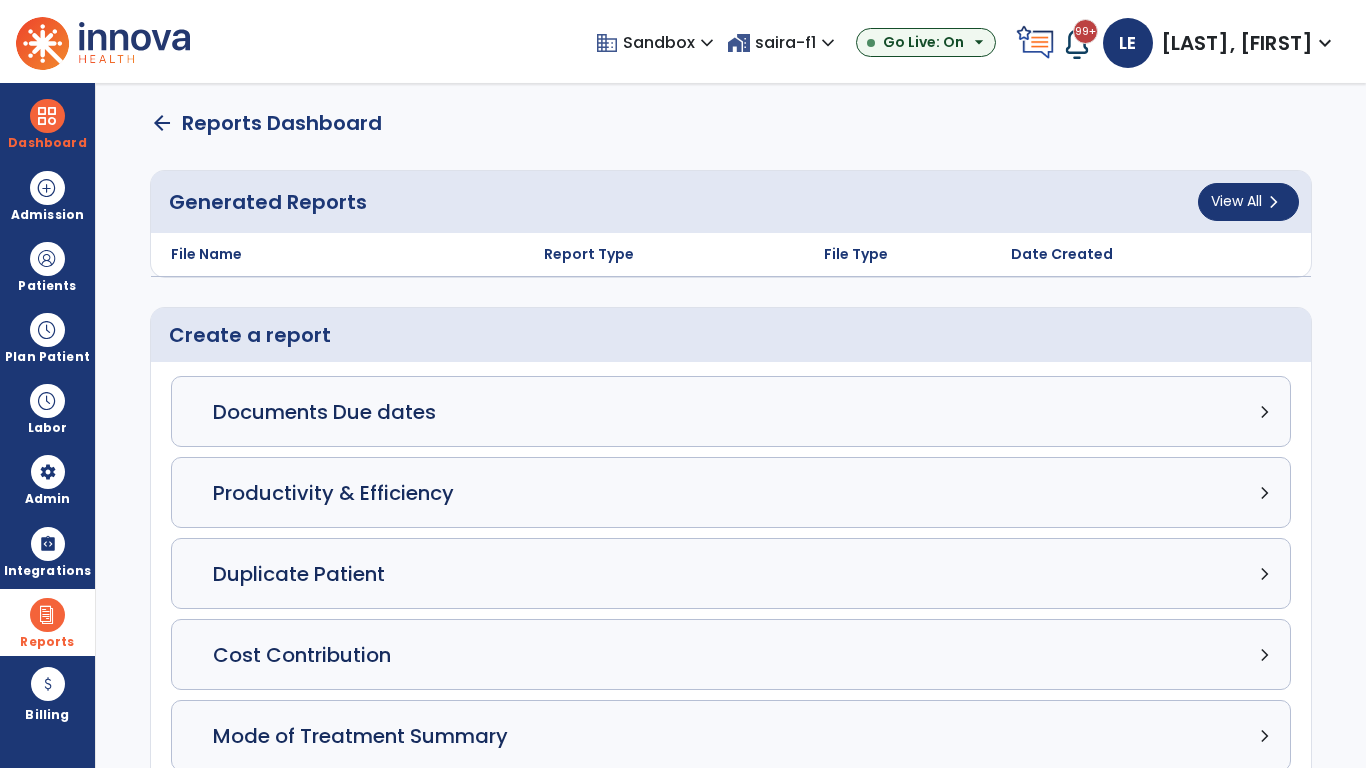 select on "***" 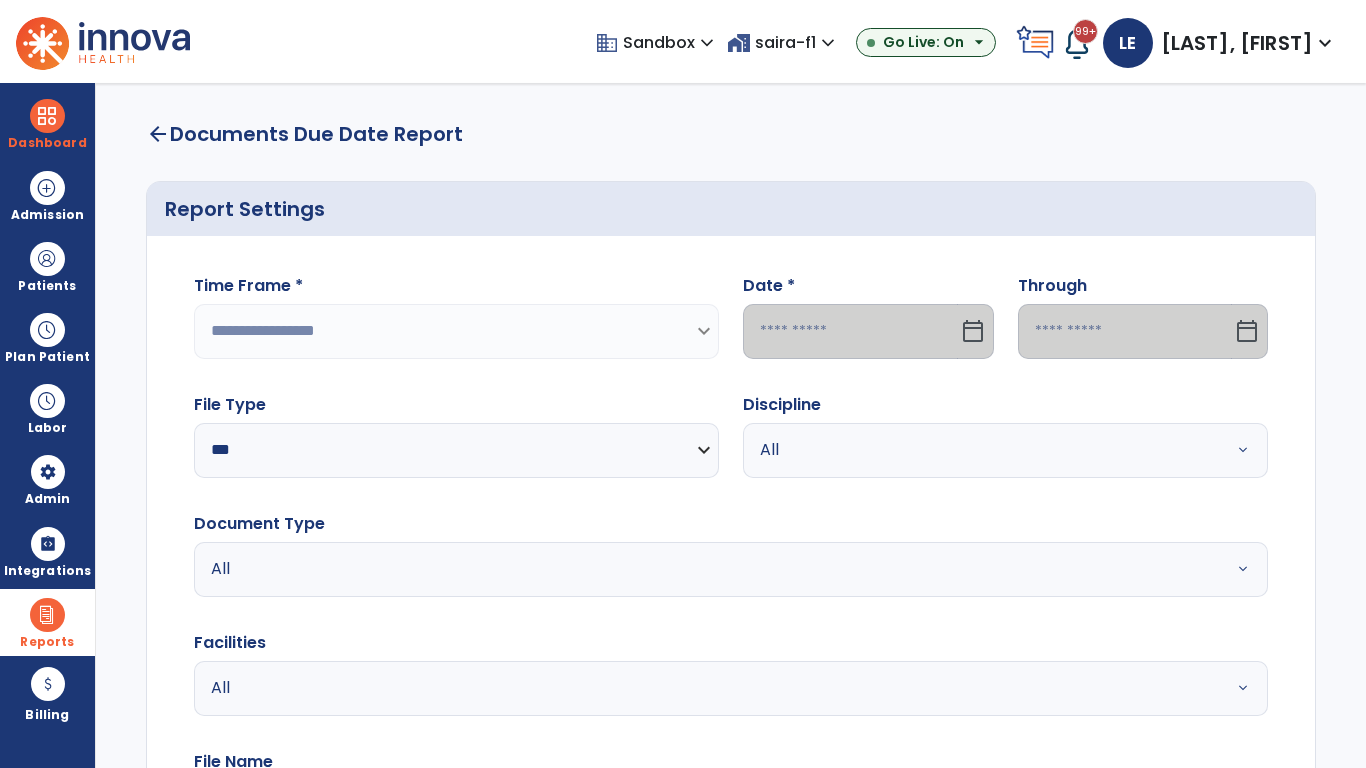 select on "*****" 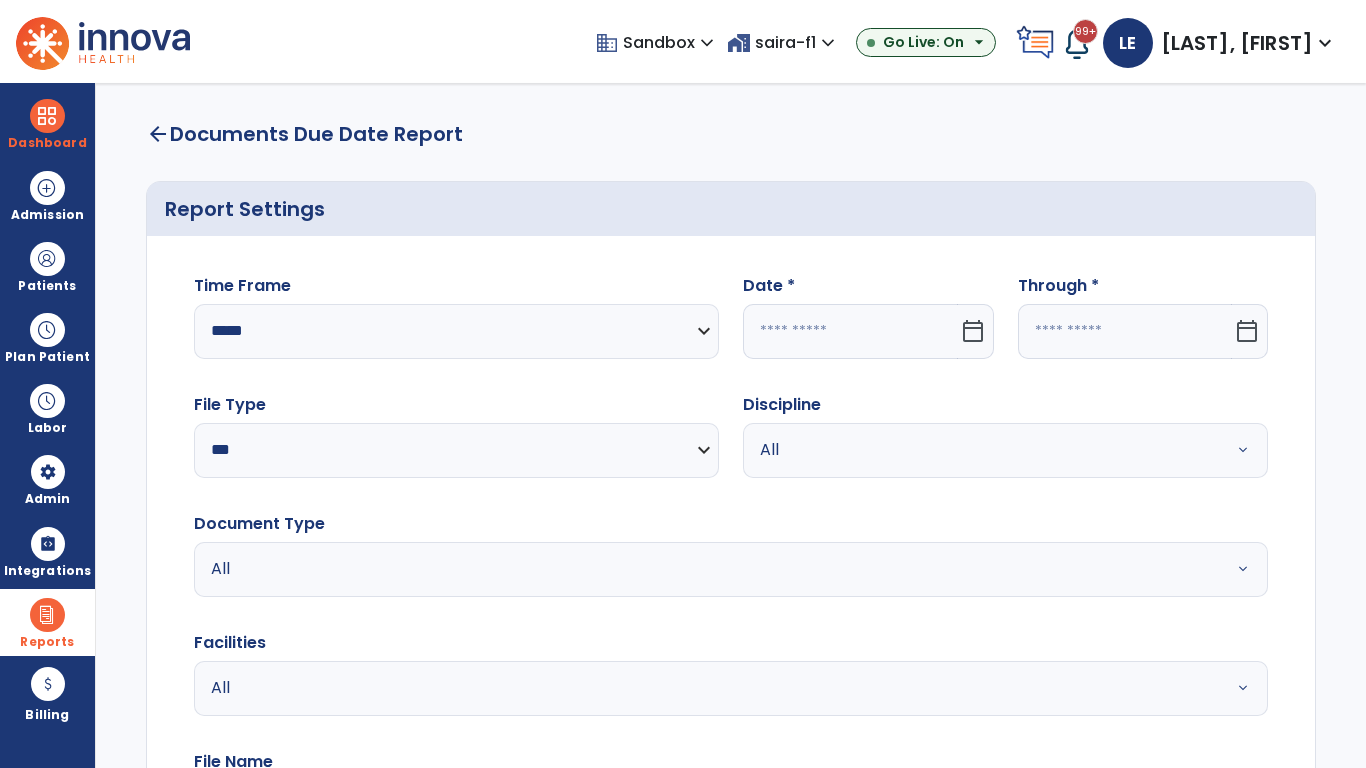 click 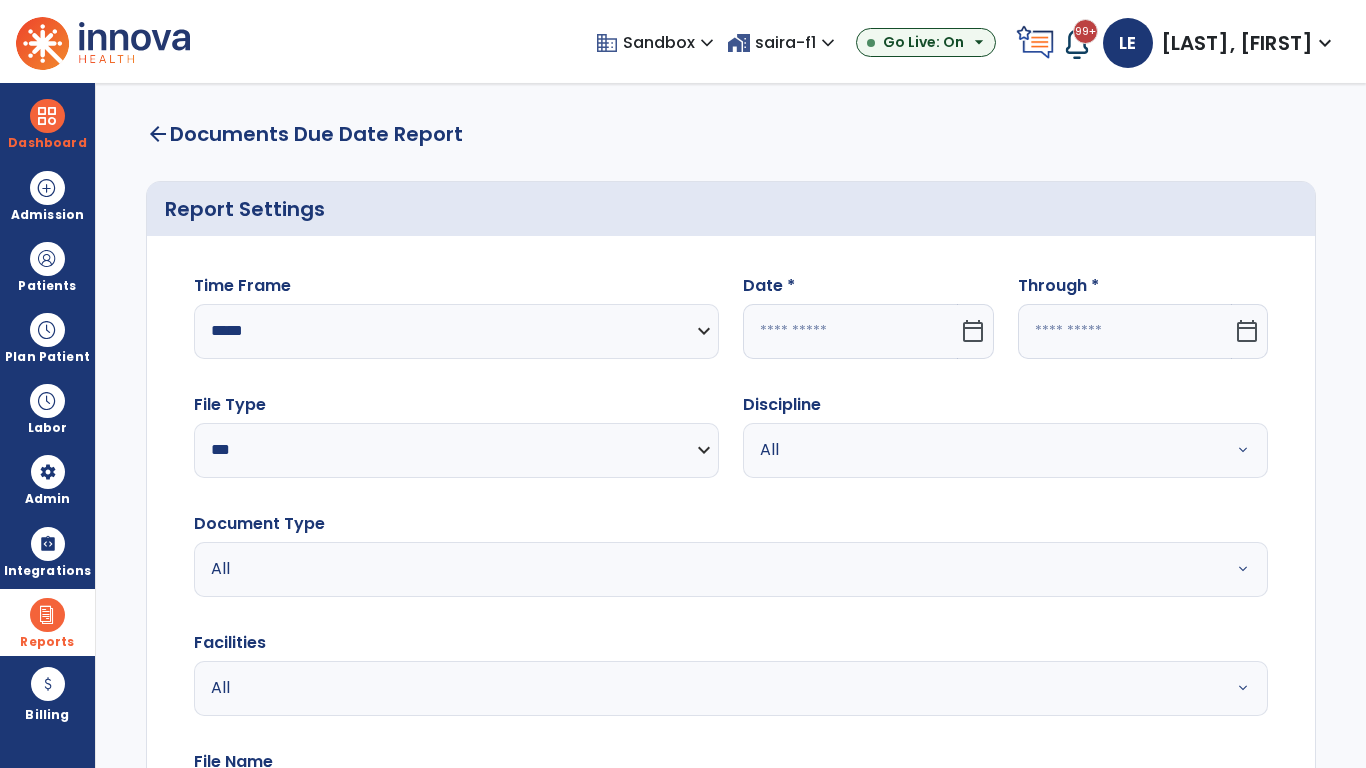 select on "*" 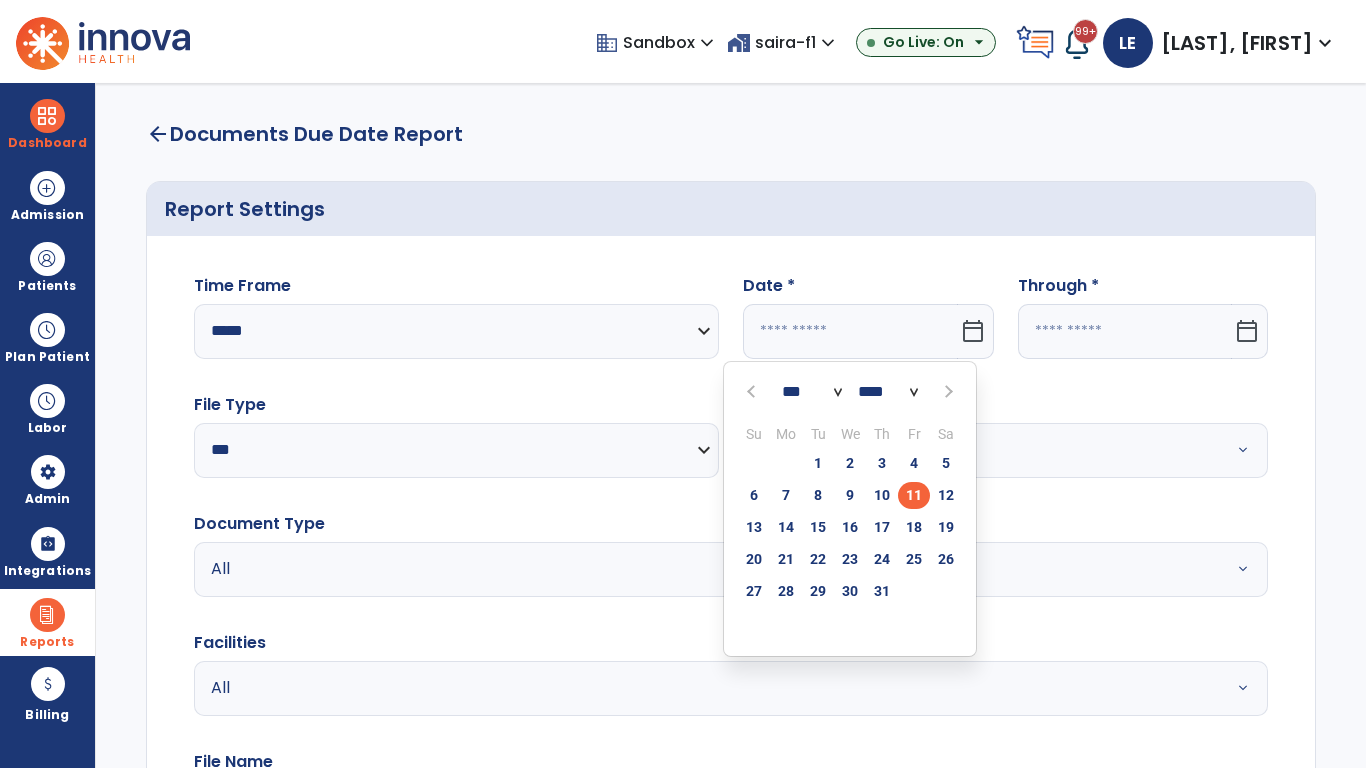 select on "****" 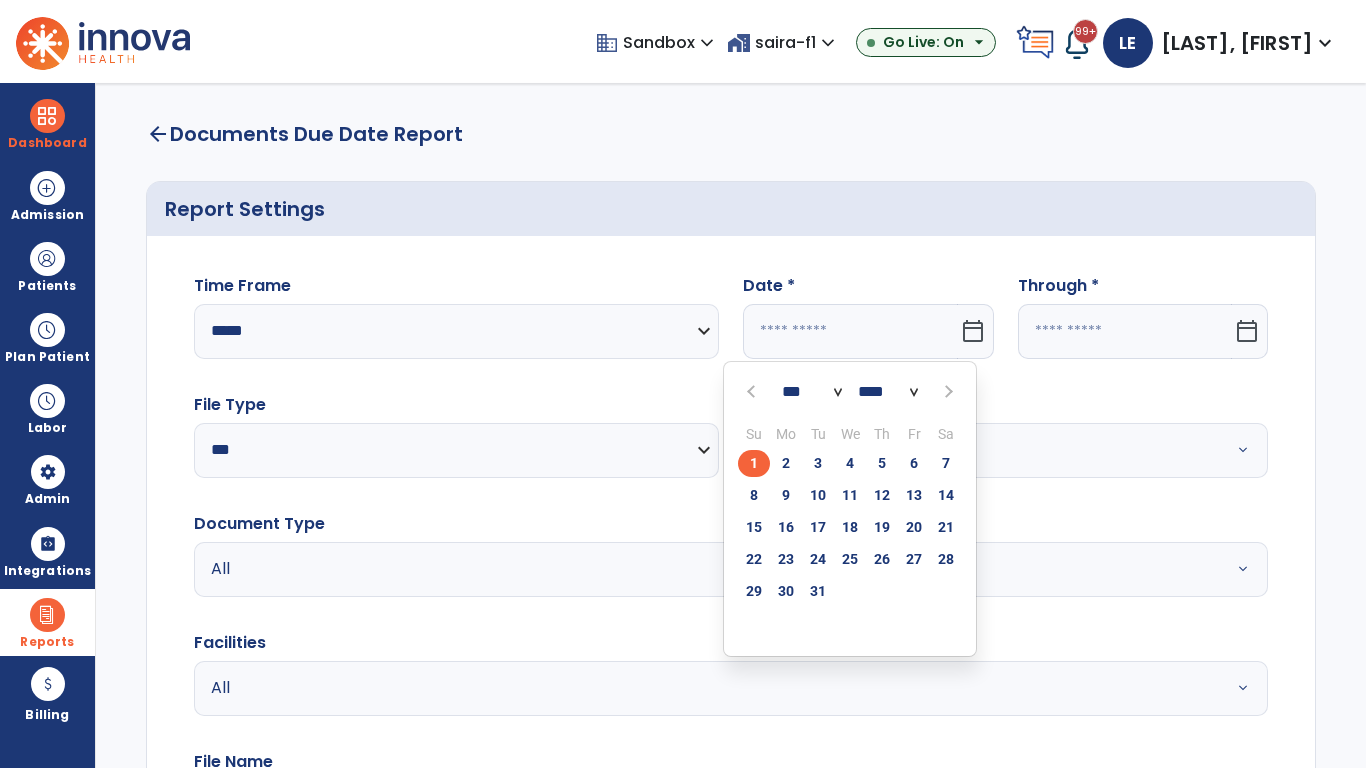 click on "1" 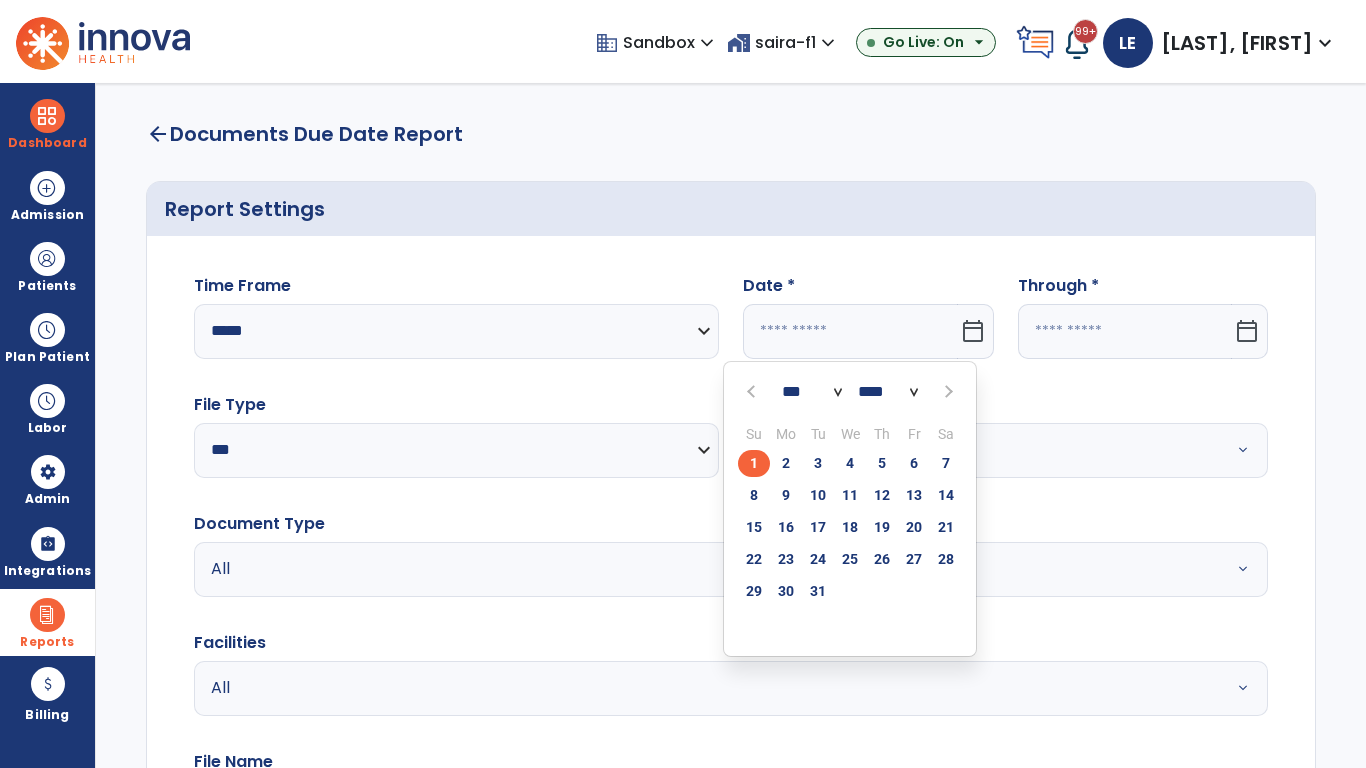 type on "*********" 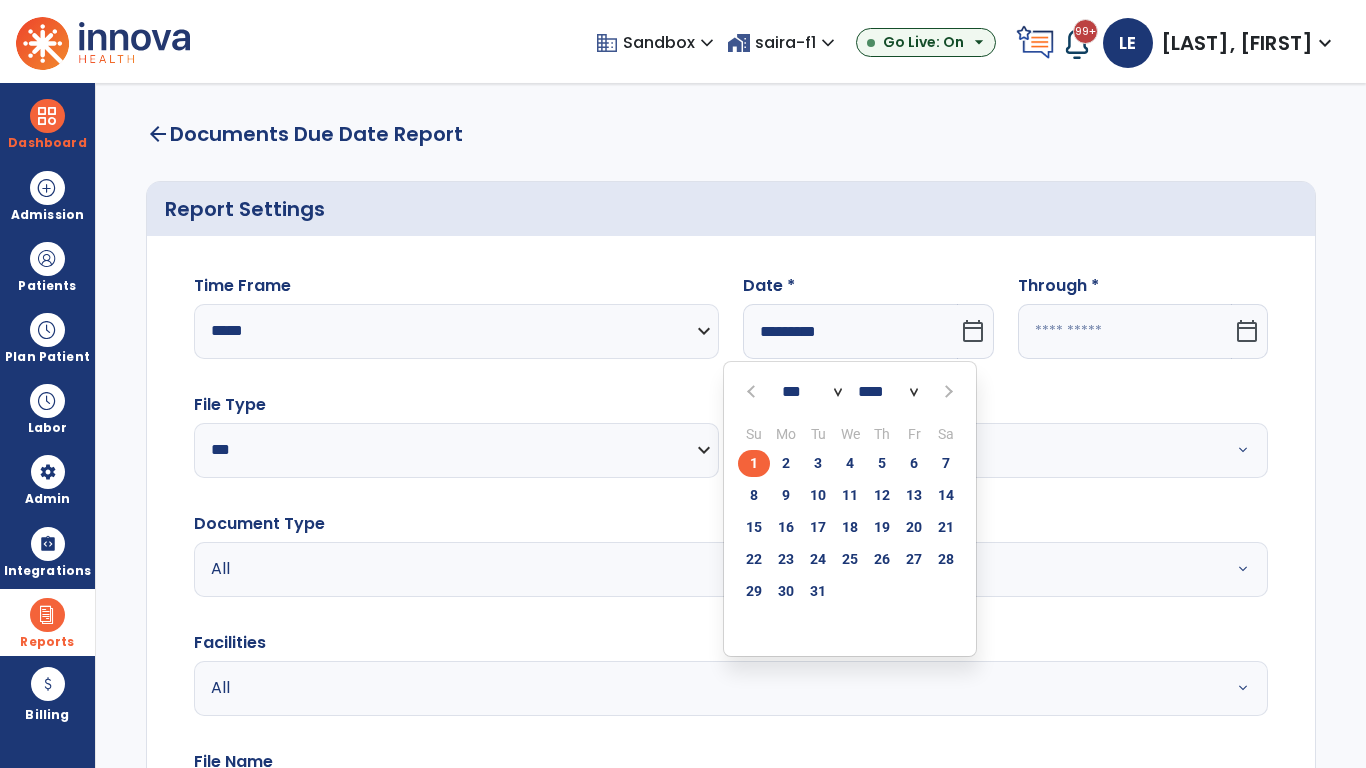 type on "**********" 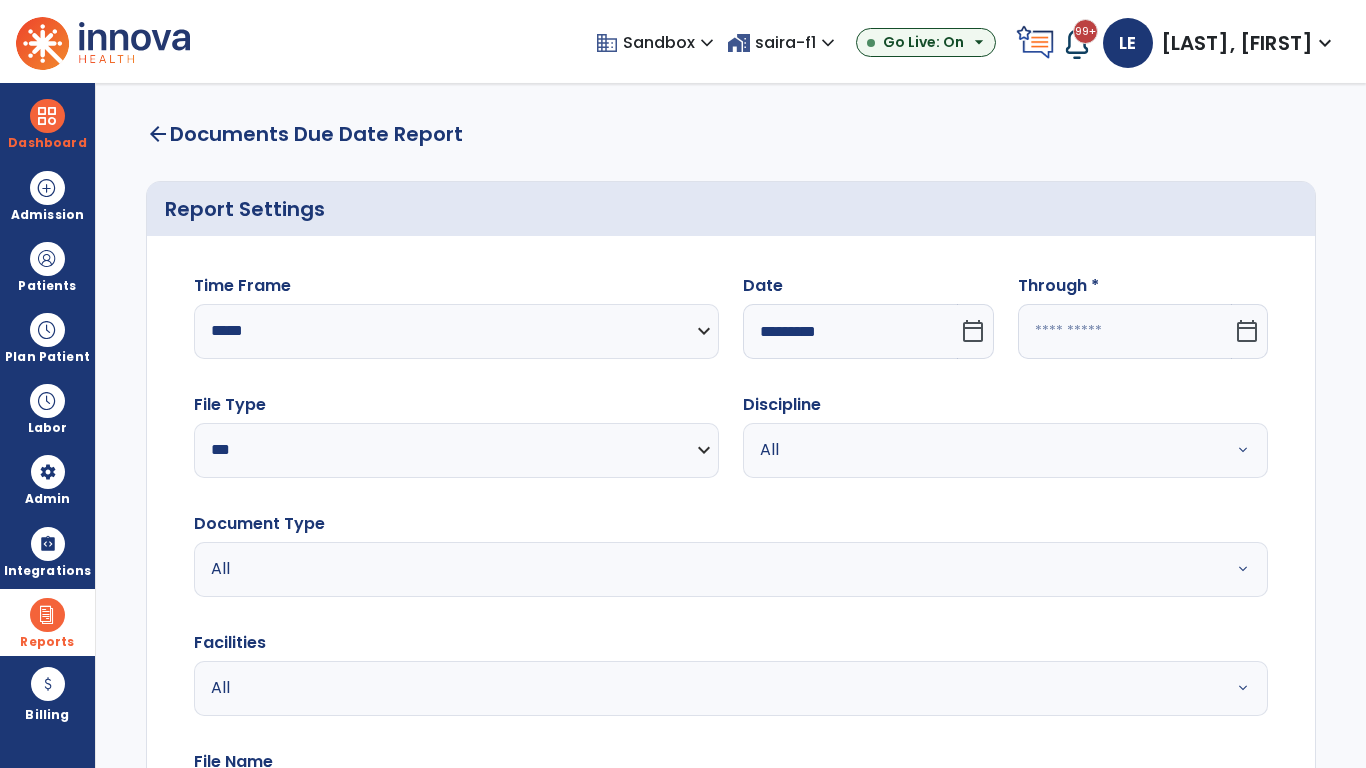 click 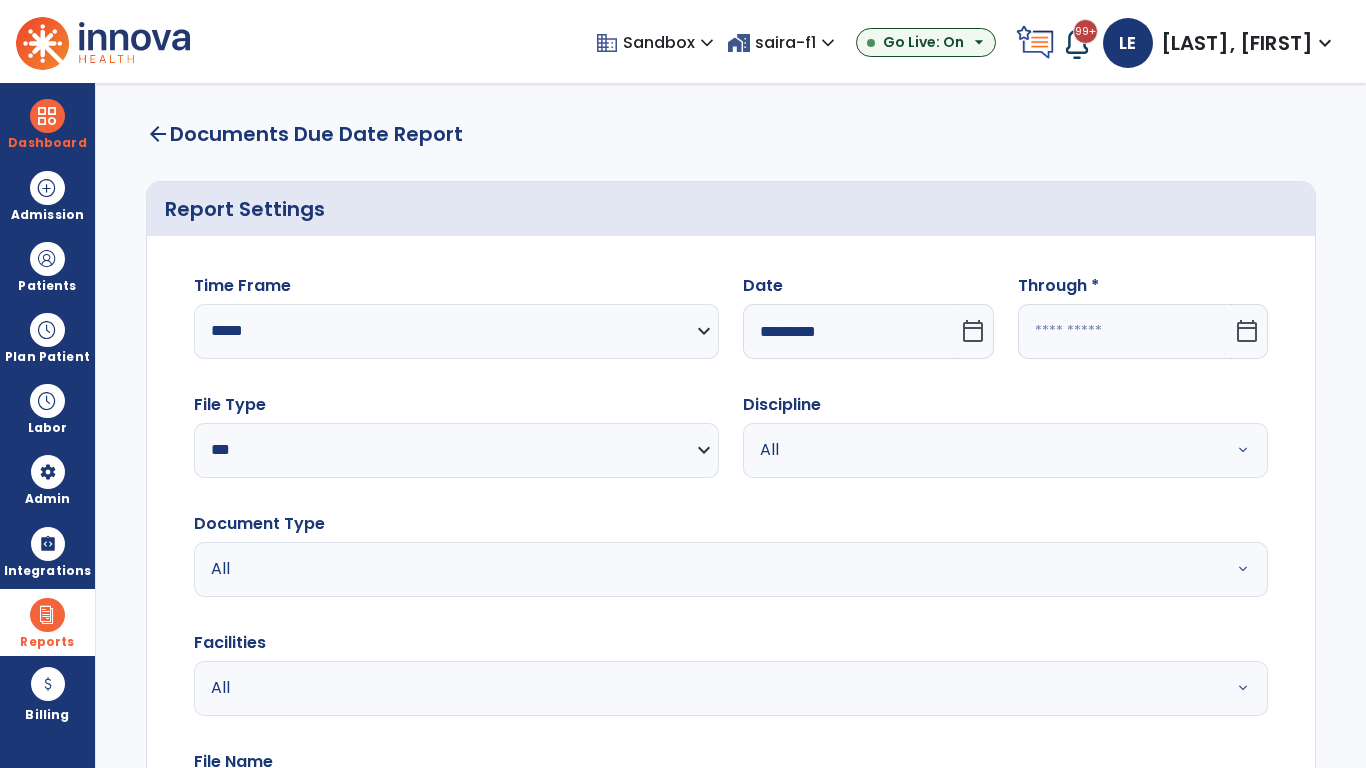 select on "*" 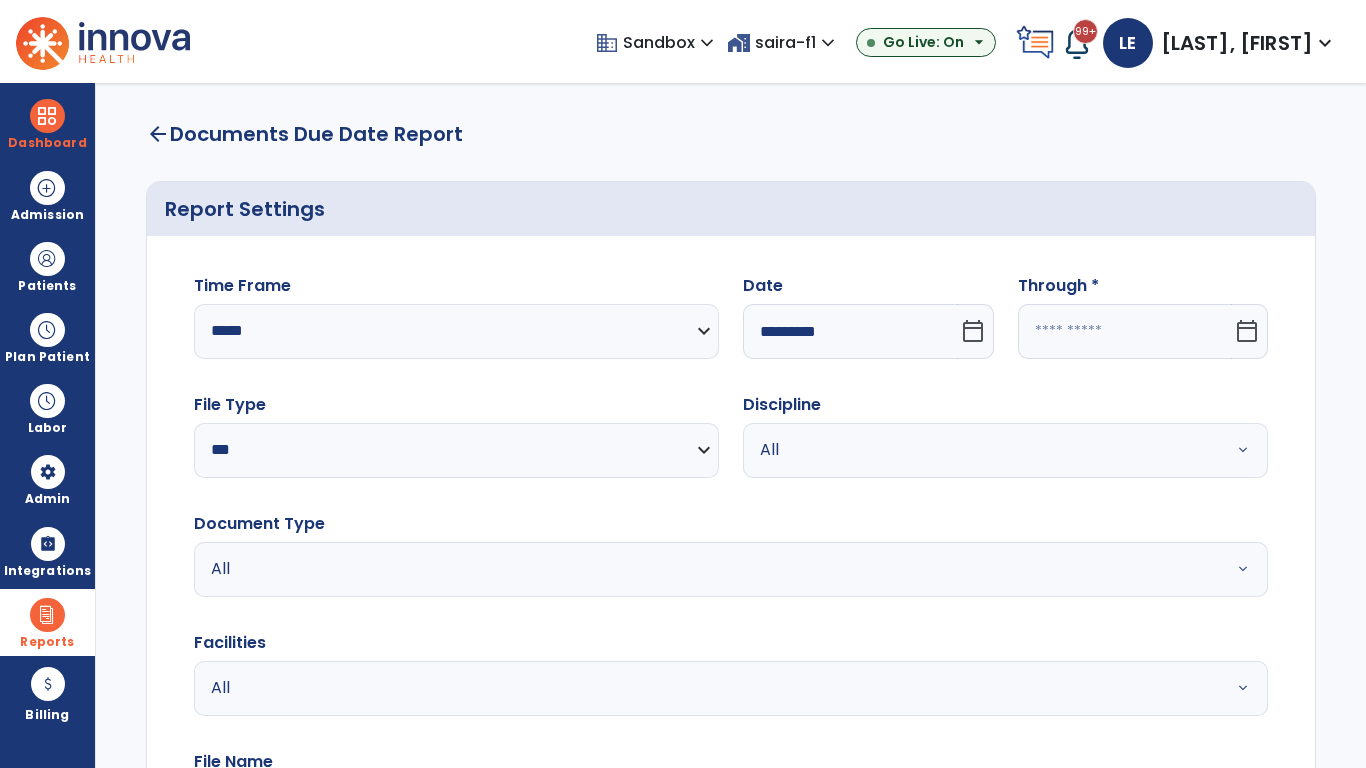 select on "****" 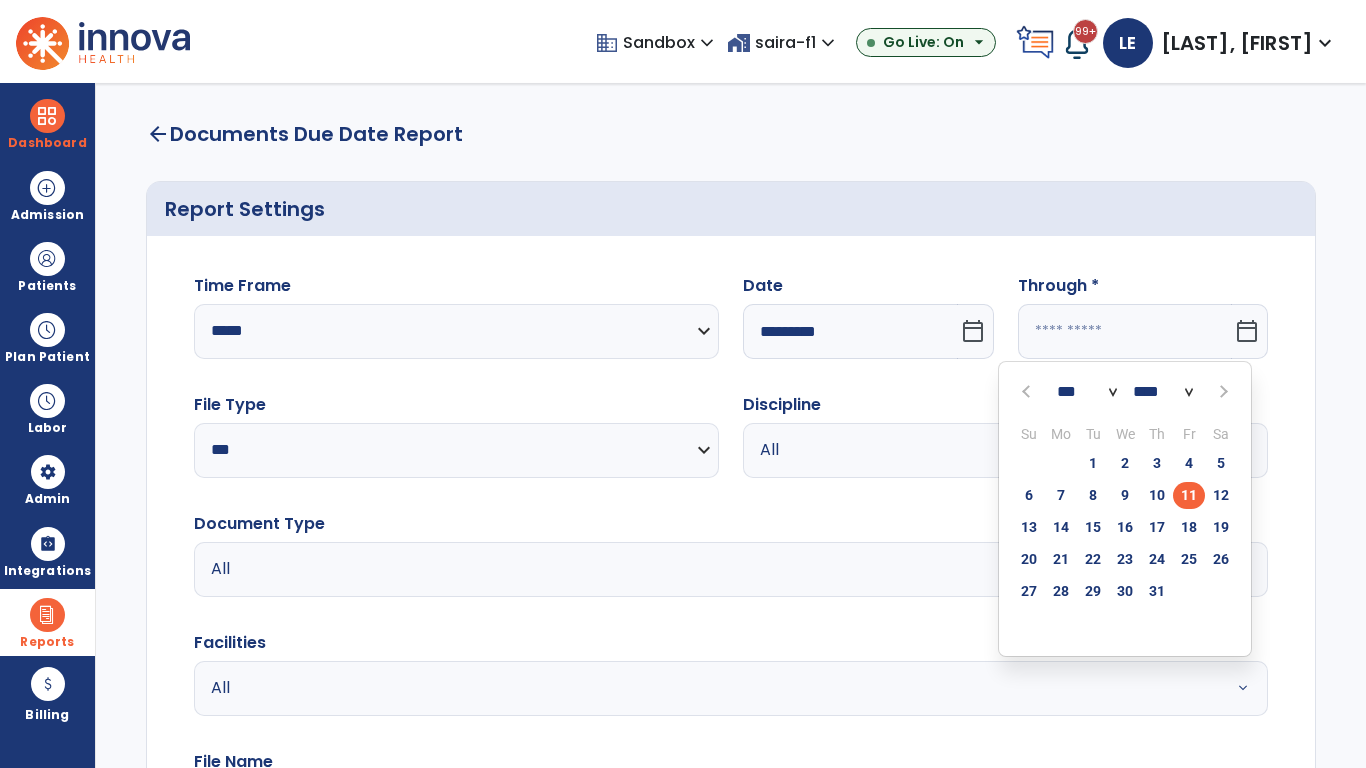 select on "*" 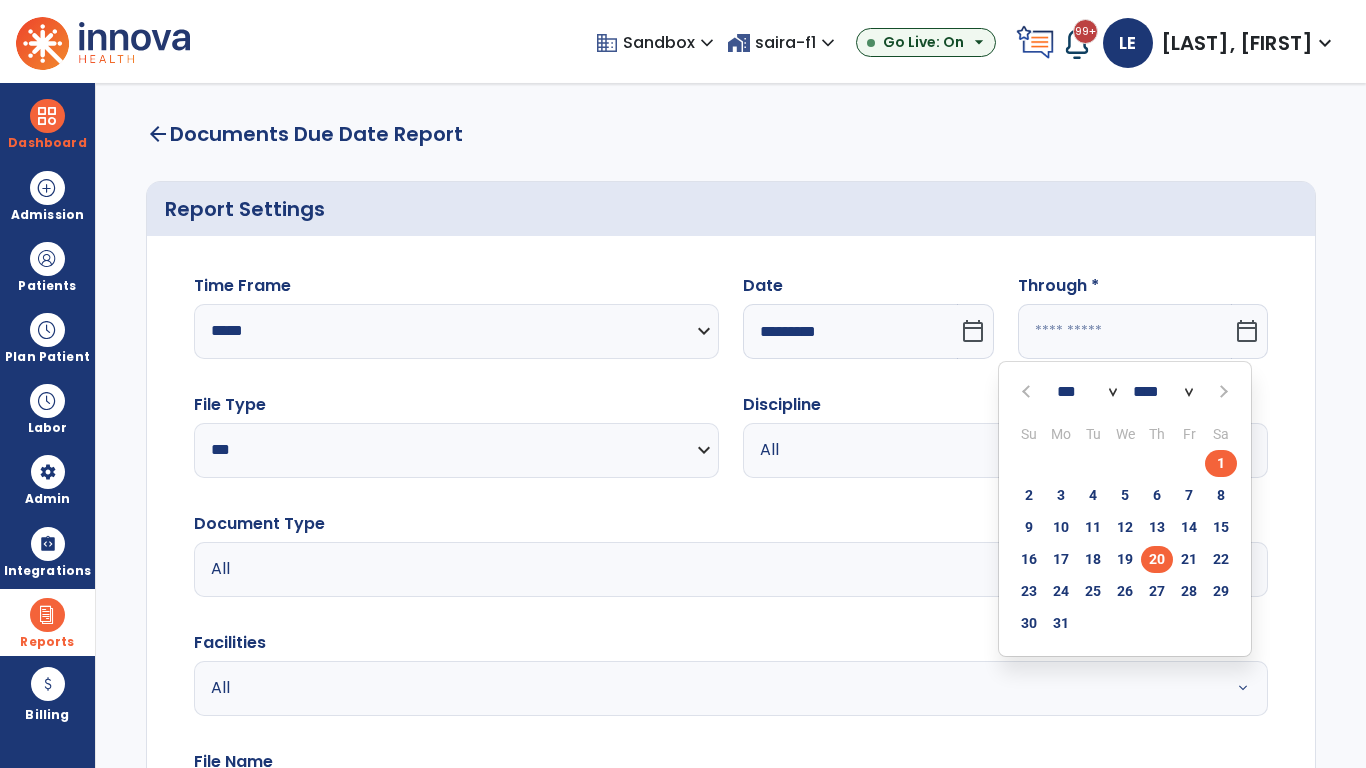 click on "20" 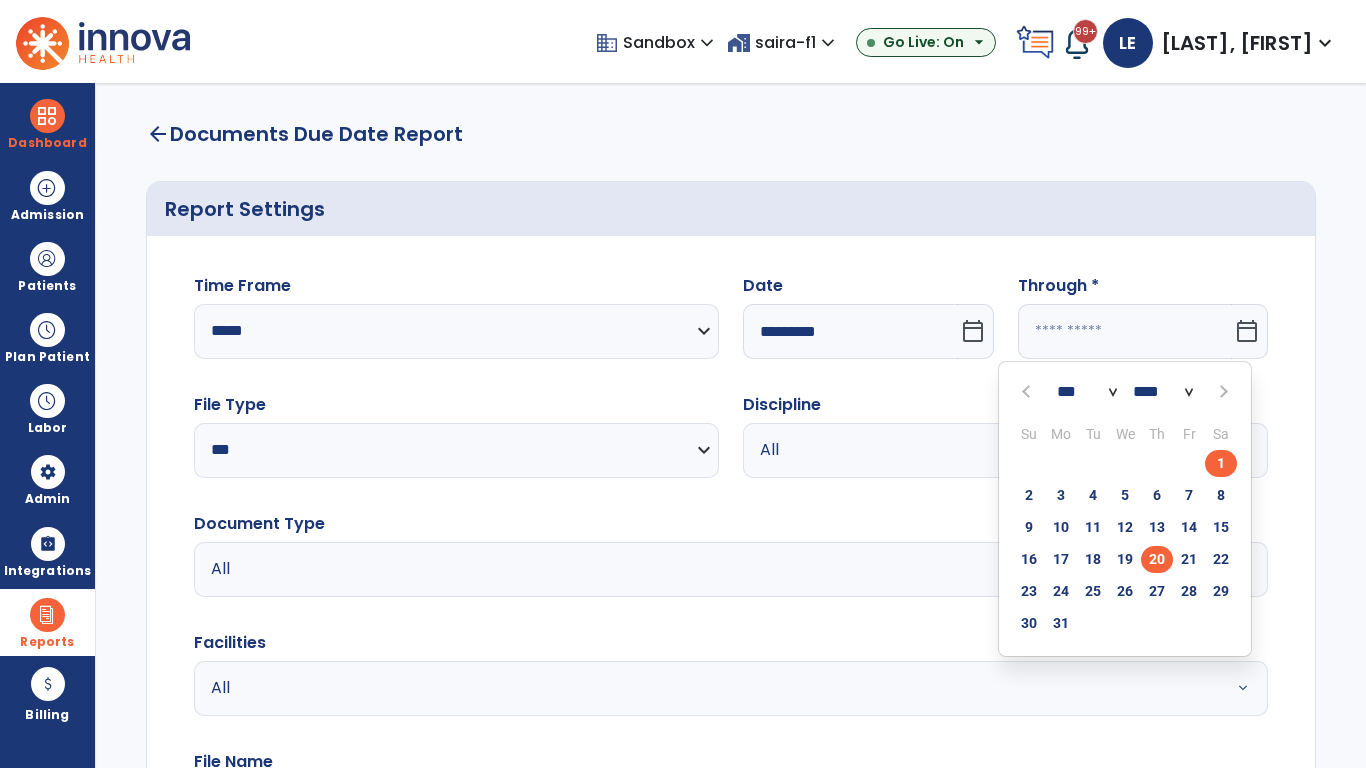 type on "*********" 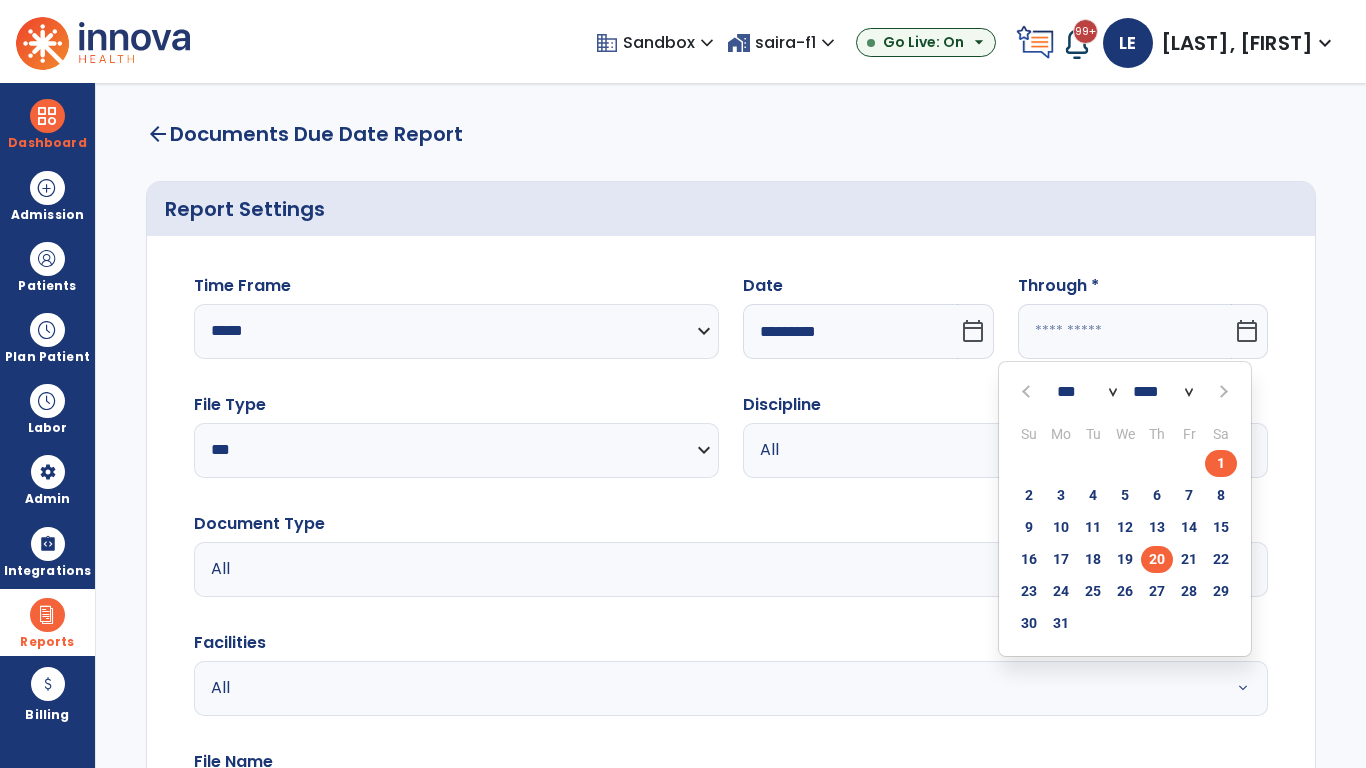 type on "**********" 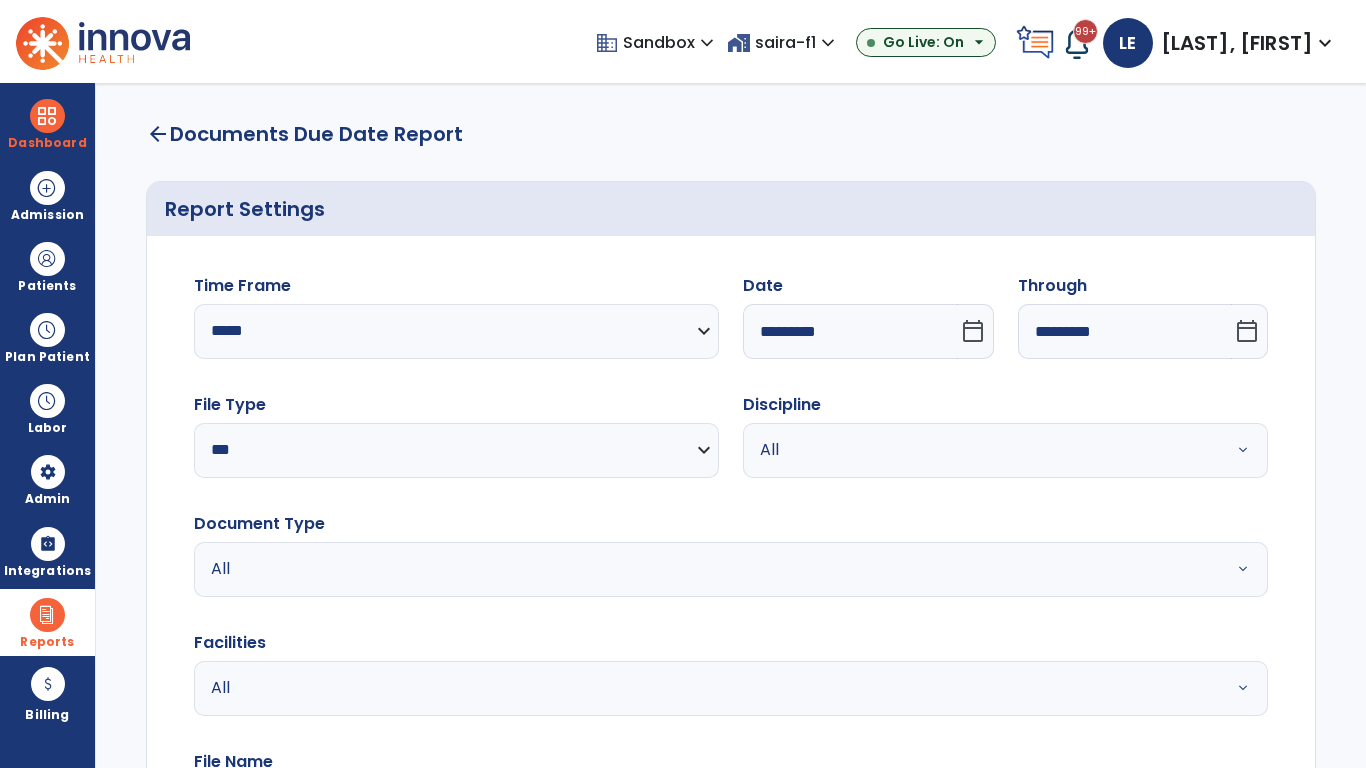scroll, scrollTop: 51, scrollLeft: 0, axis: vertical 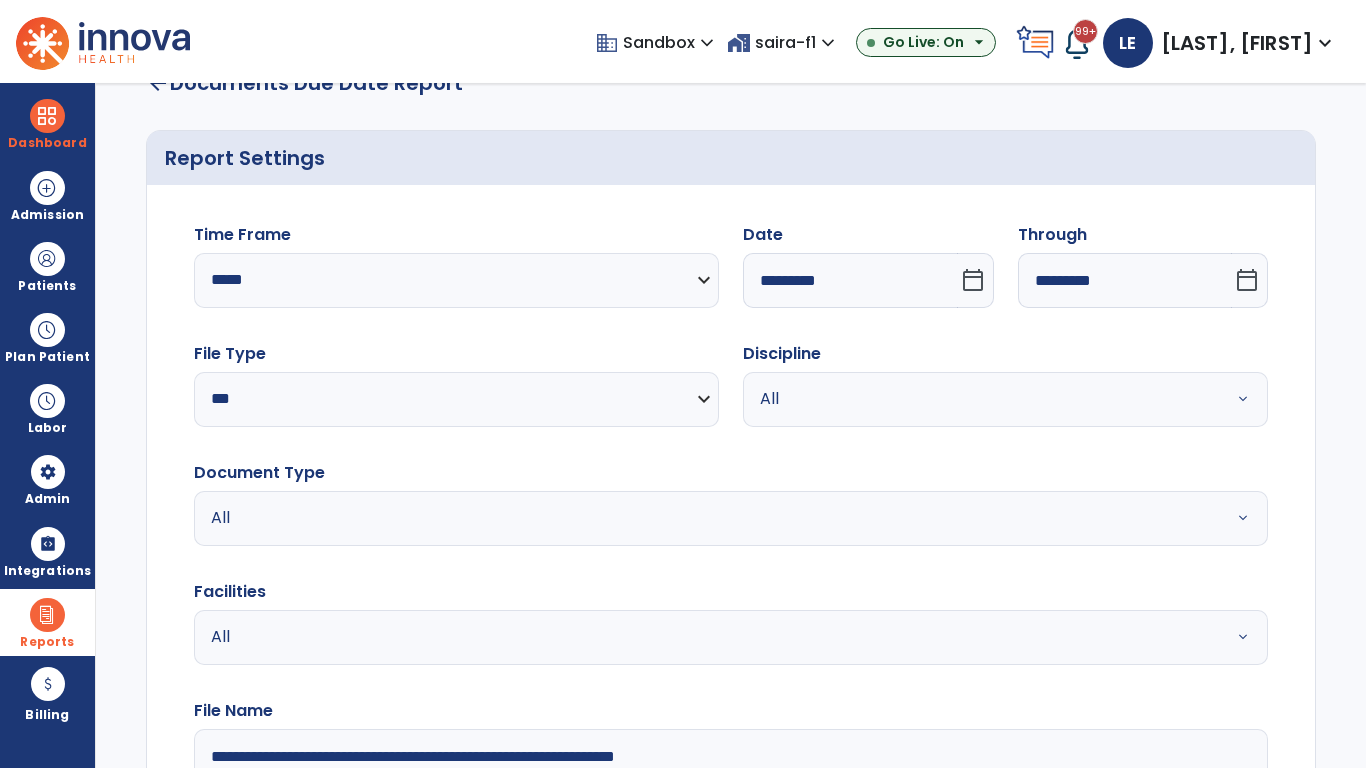 type on "**********" 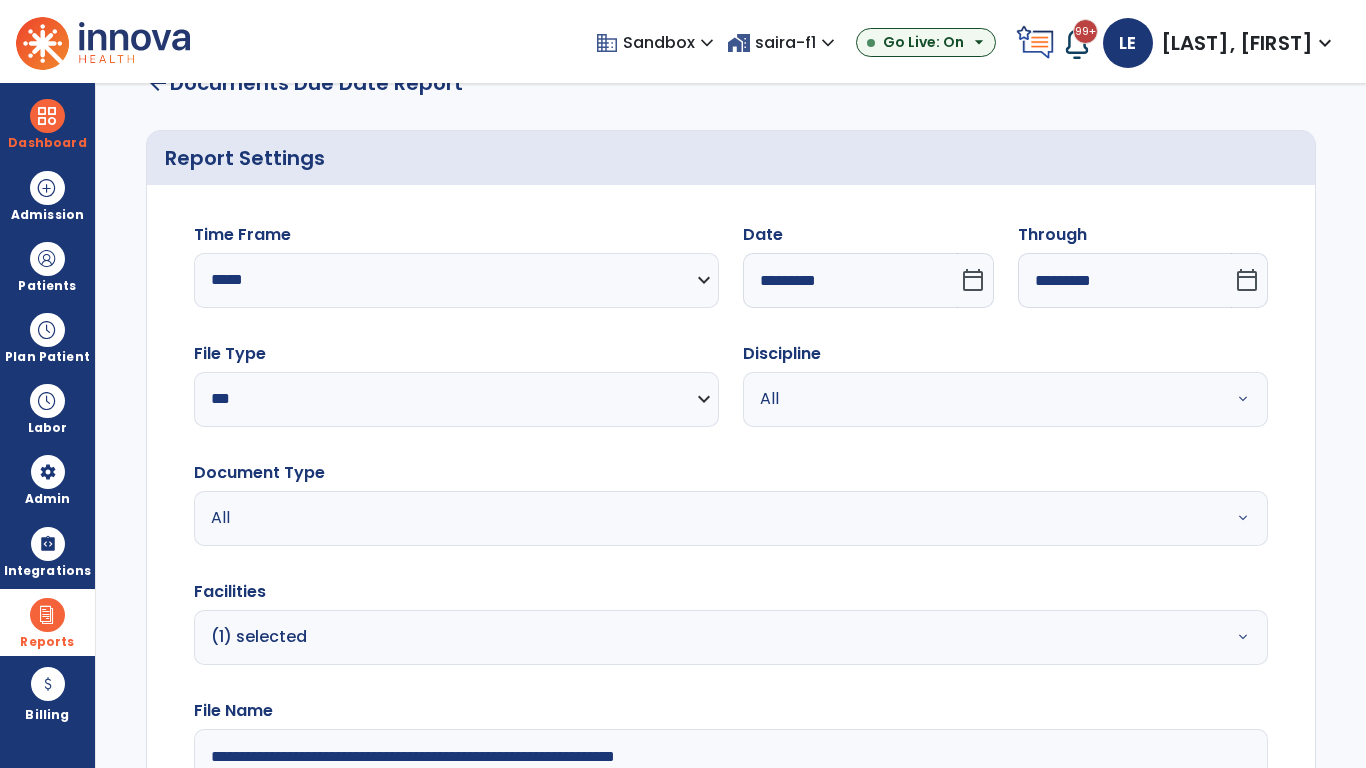 click on "All" at bounding box center [981, 399] 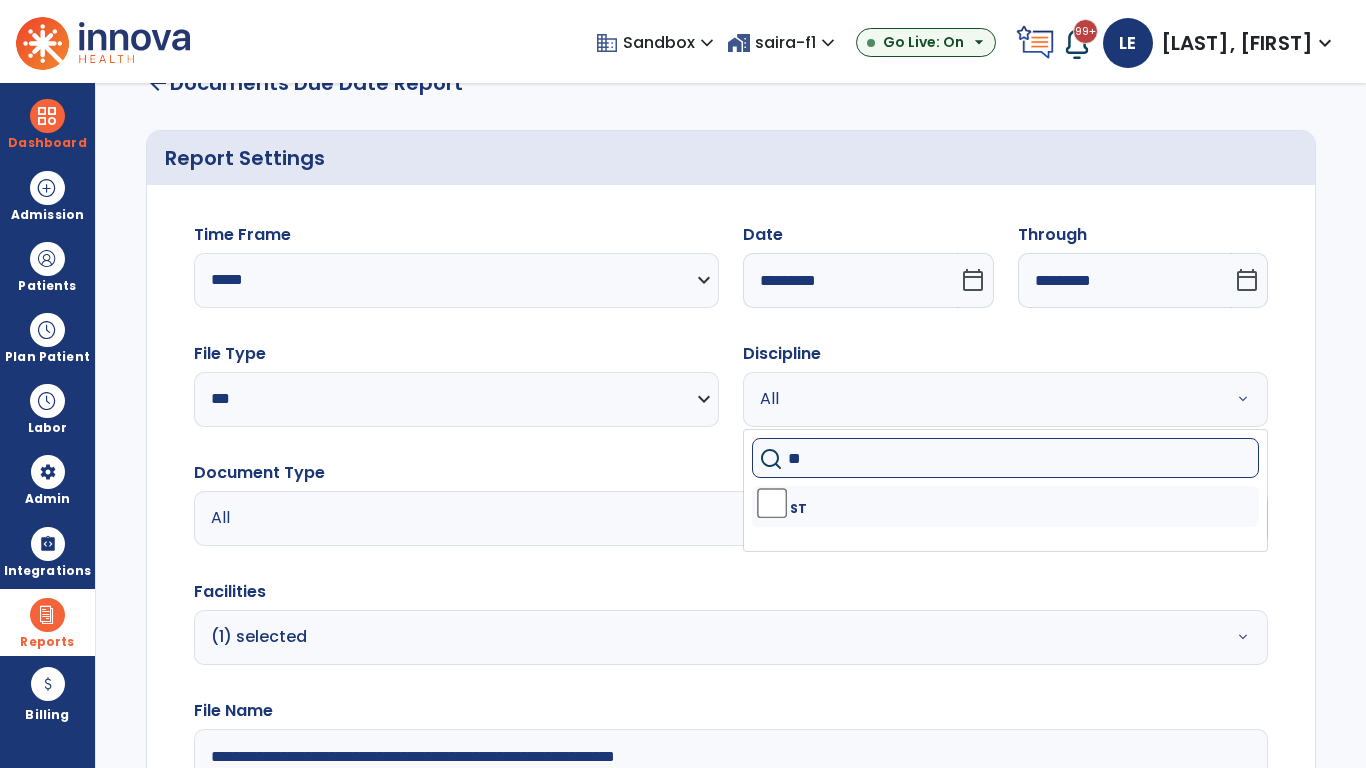 type on "**" 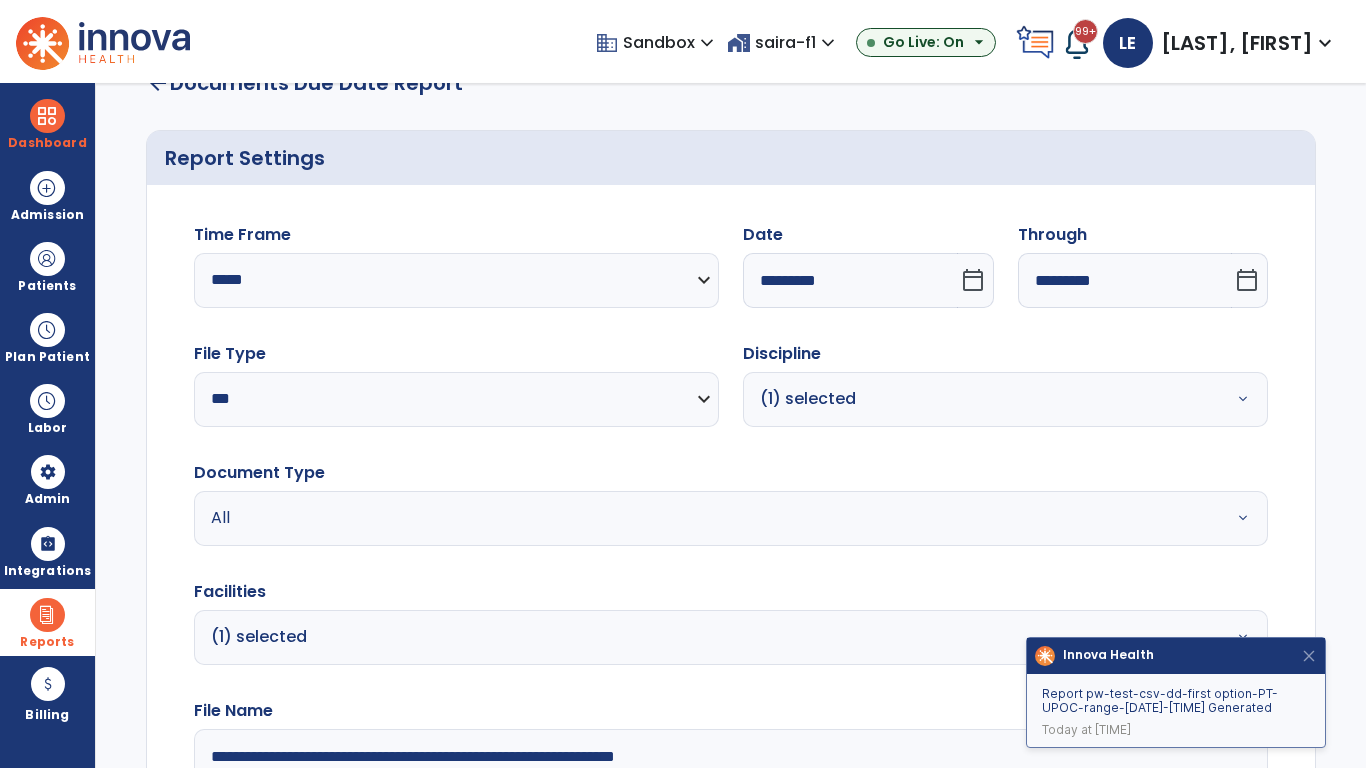 click on "All" at bounding box center [679, 518] 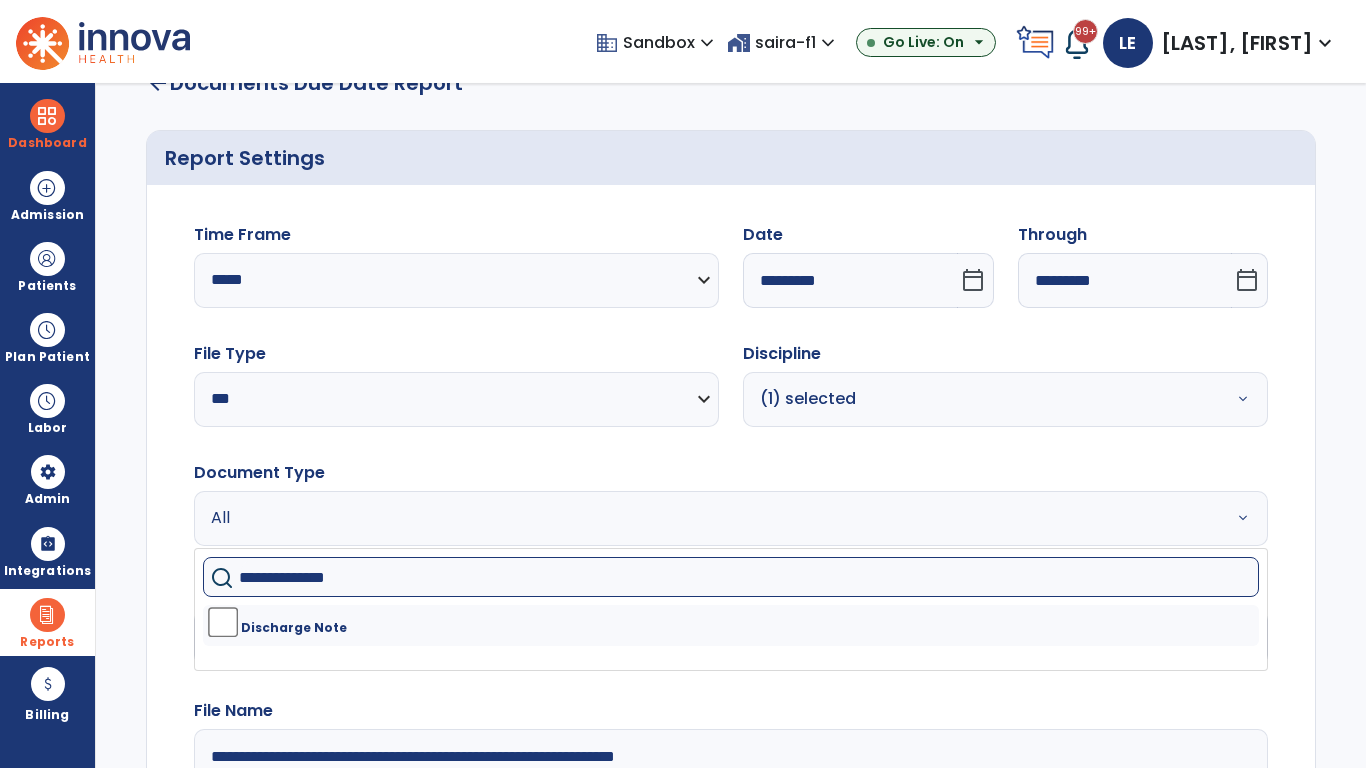 type on "**********" 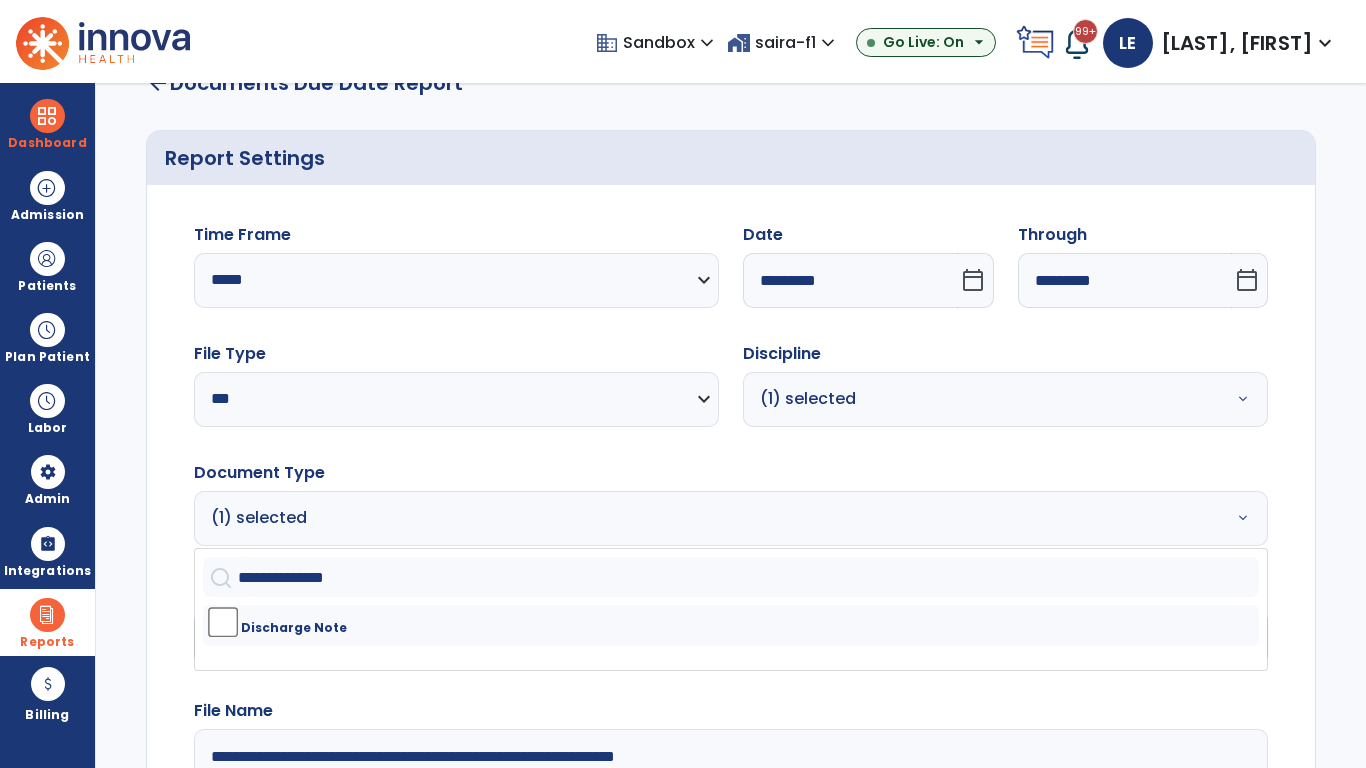 click on "Generate Report" 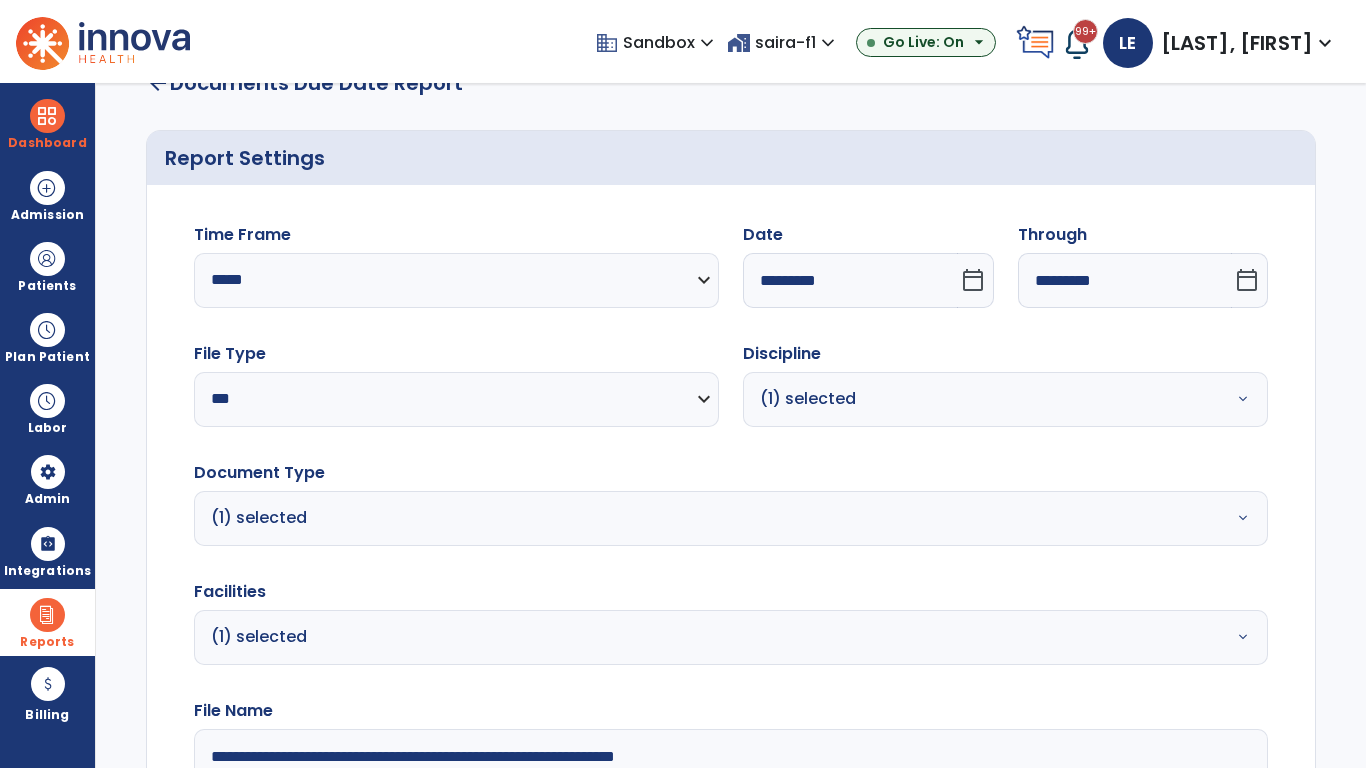 scroll, scrollTop: 264, scrollLeft: 0, axis: vertical 